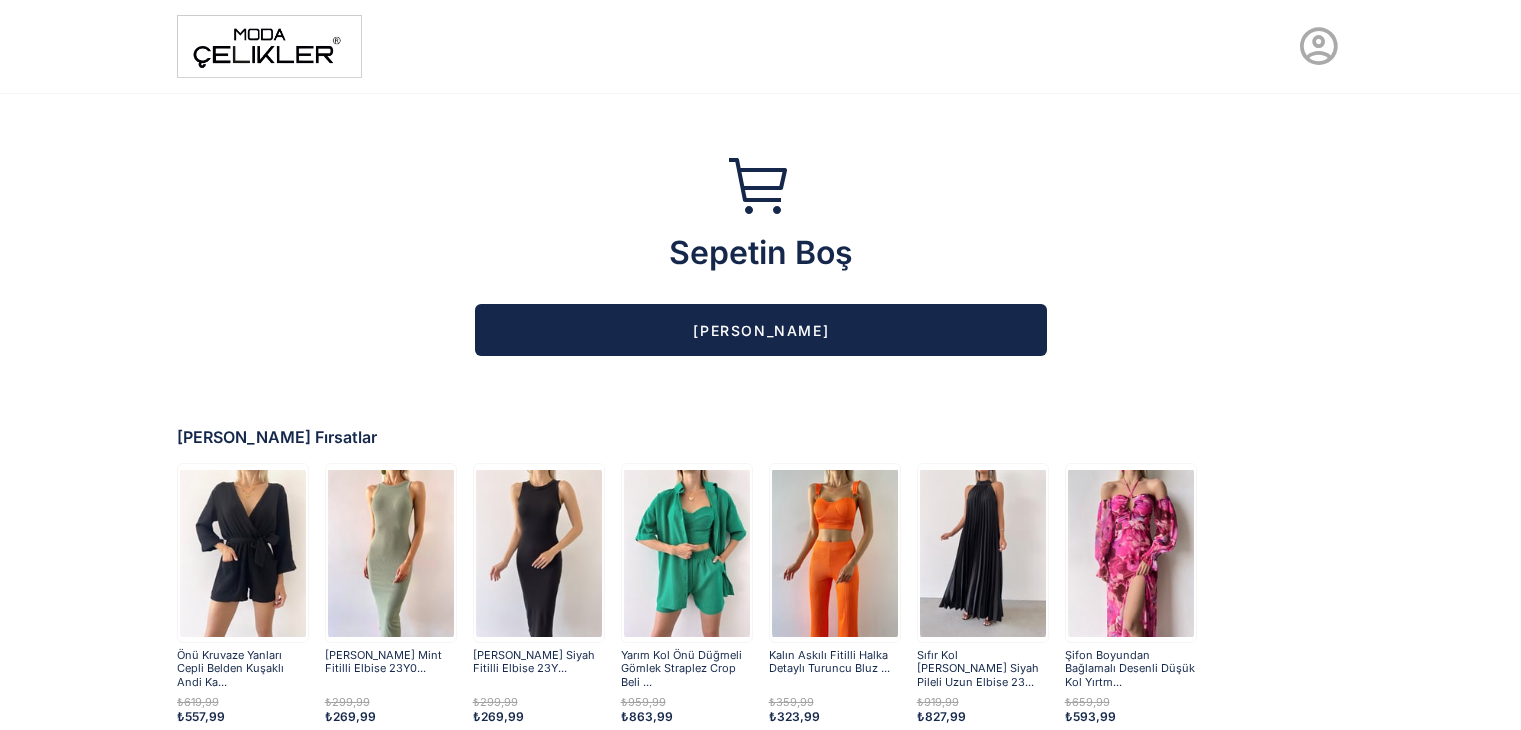 scroll, scrollTop: 0, scrollLeft: 0, axis: both 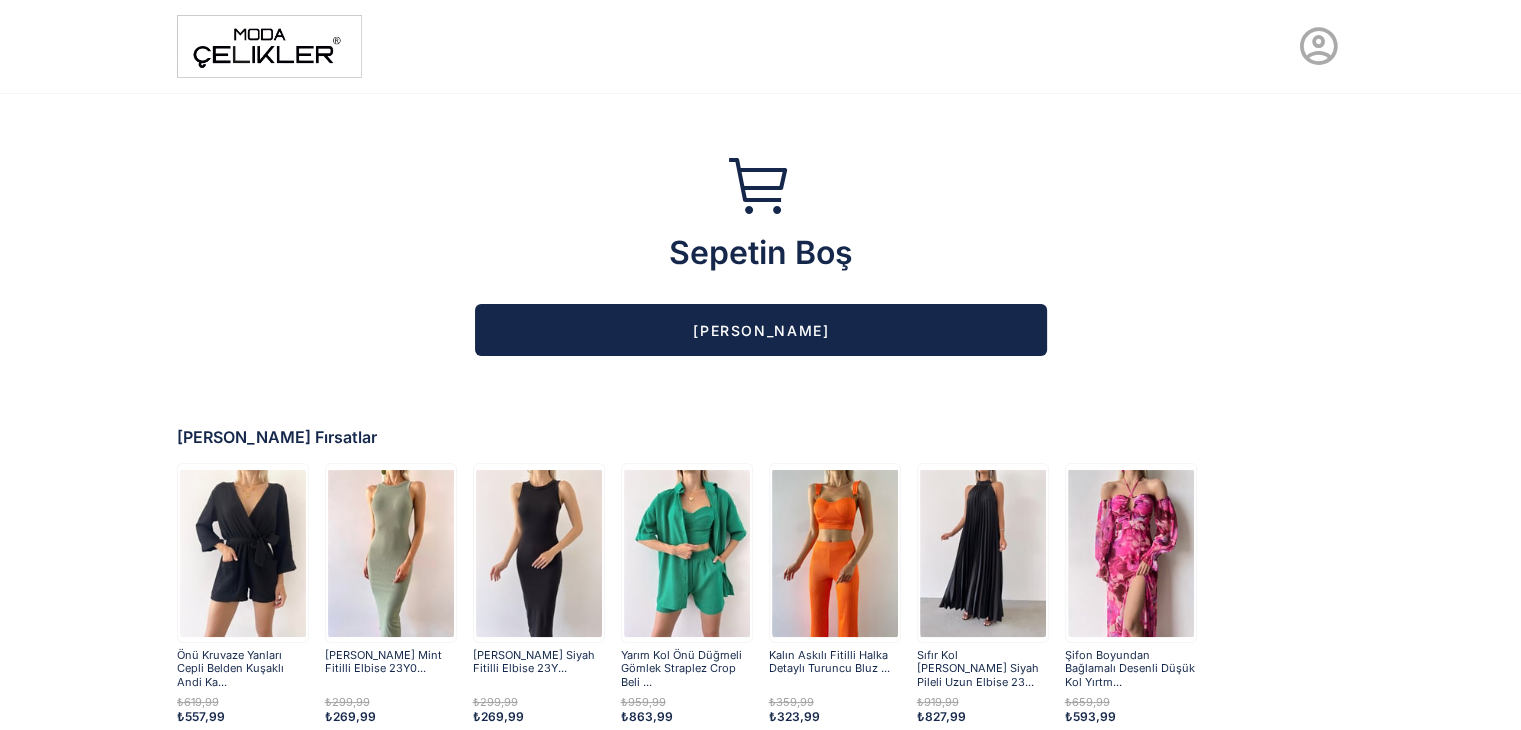 click 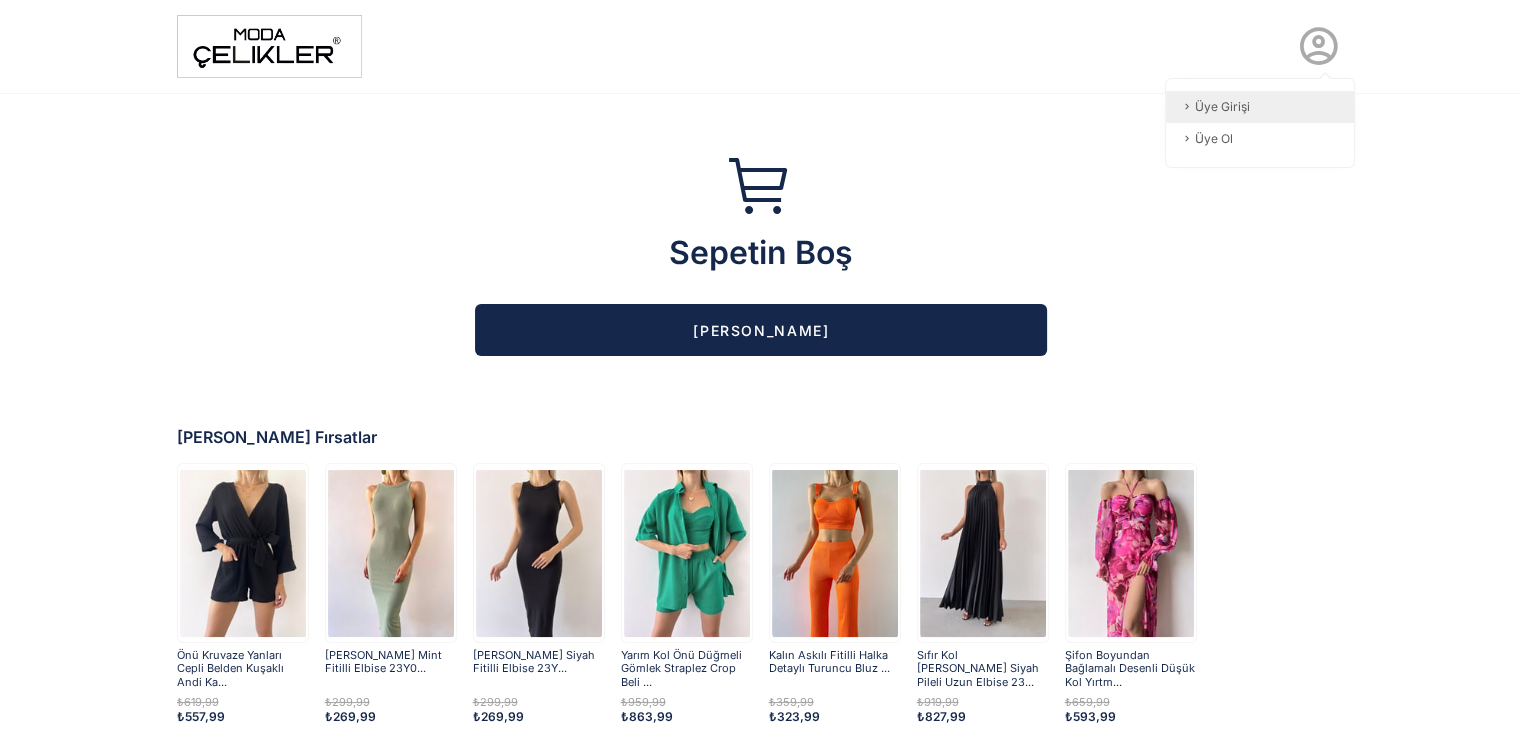 click on "Üye Girişi" at bounding box center (1260, 107) 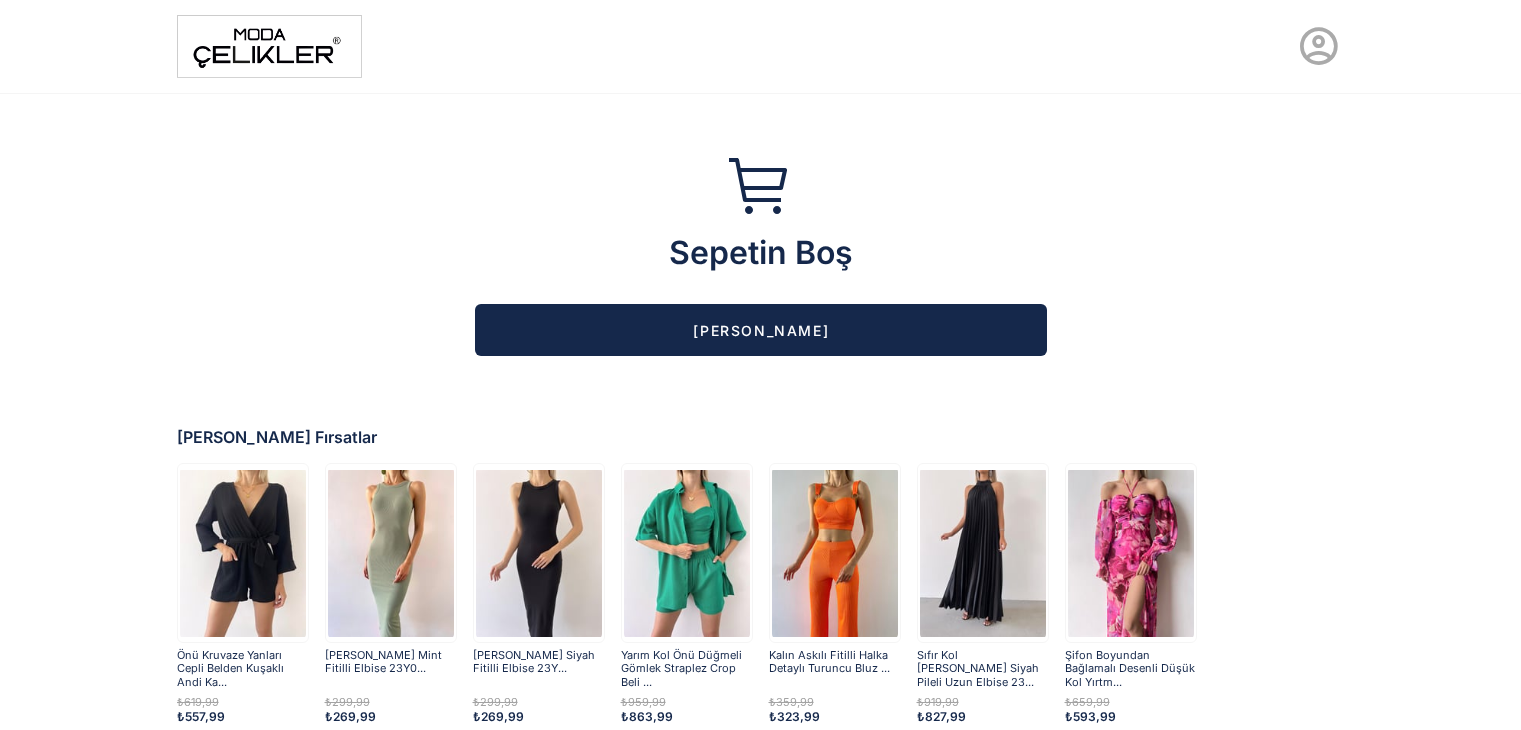 scroll, scrollTop: 0, scrollLeft: 0, axis: both 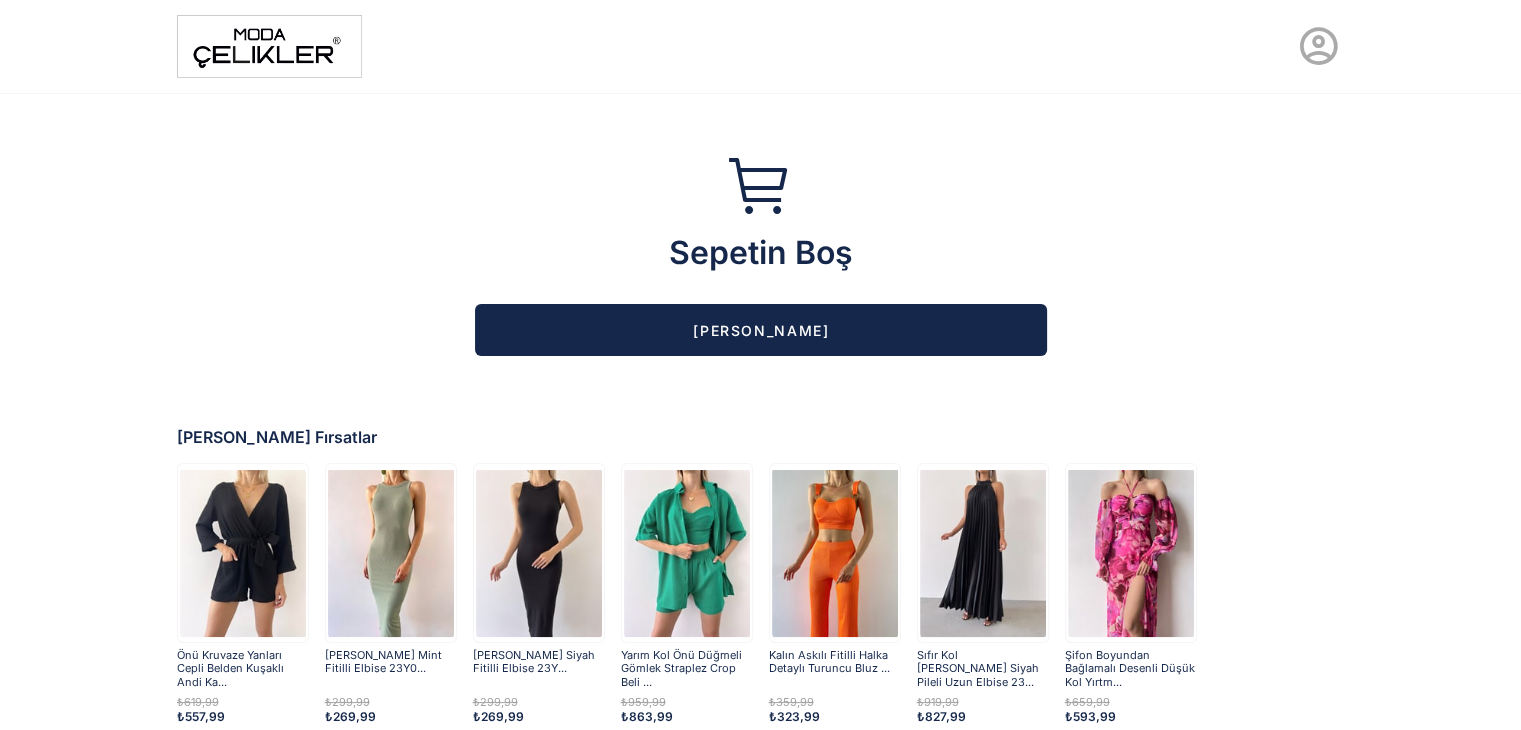 click 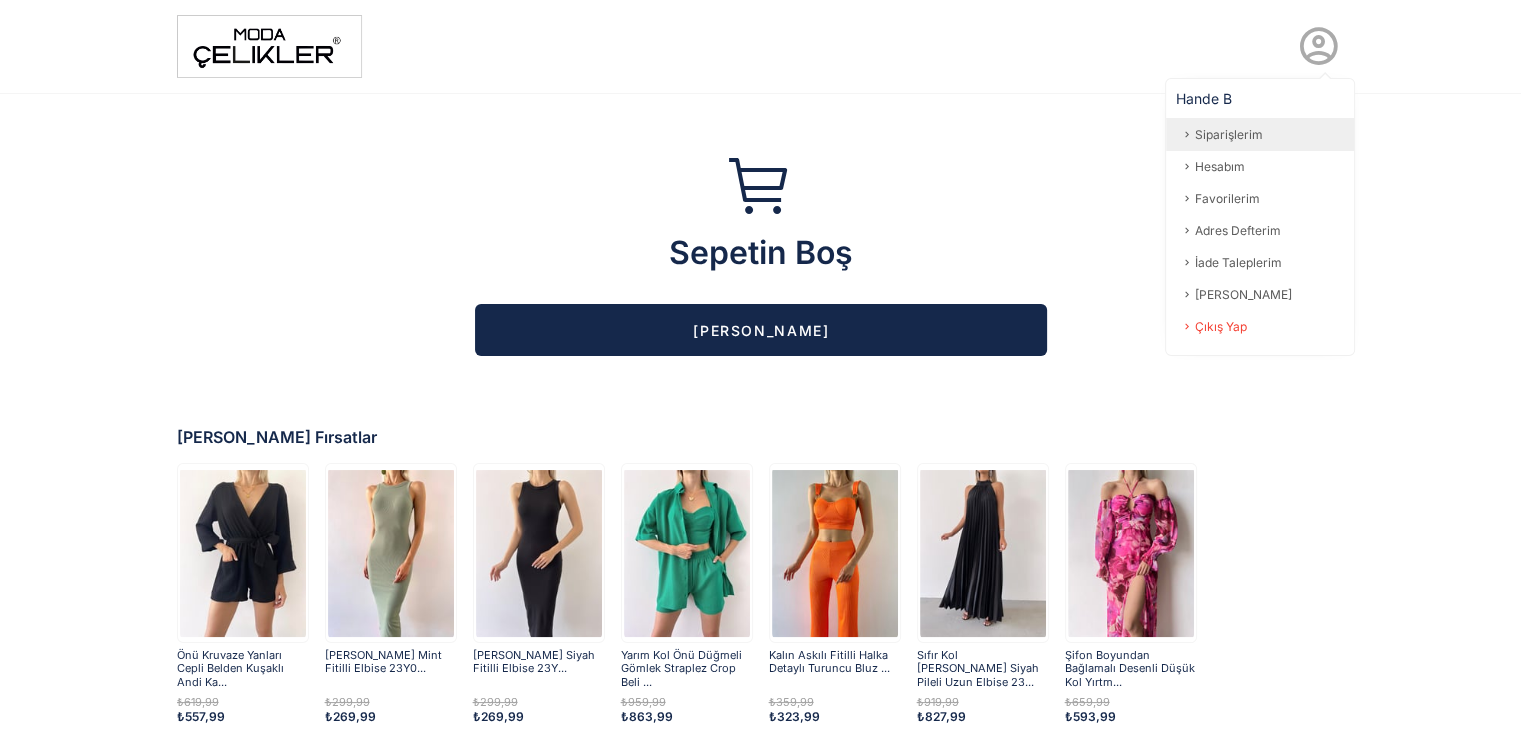 click on "Siparişlerim" at bounding box center [1260, 135] 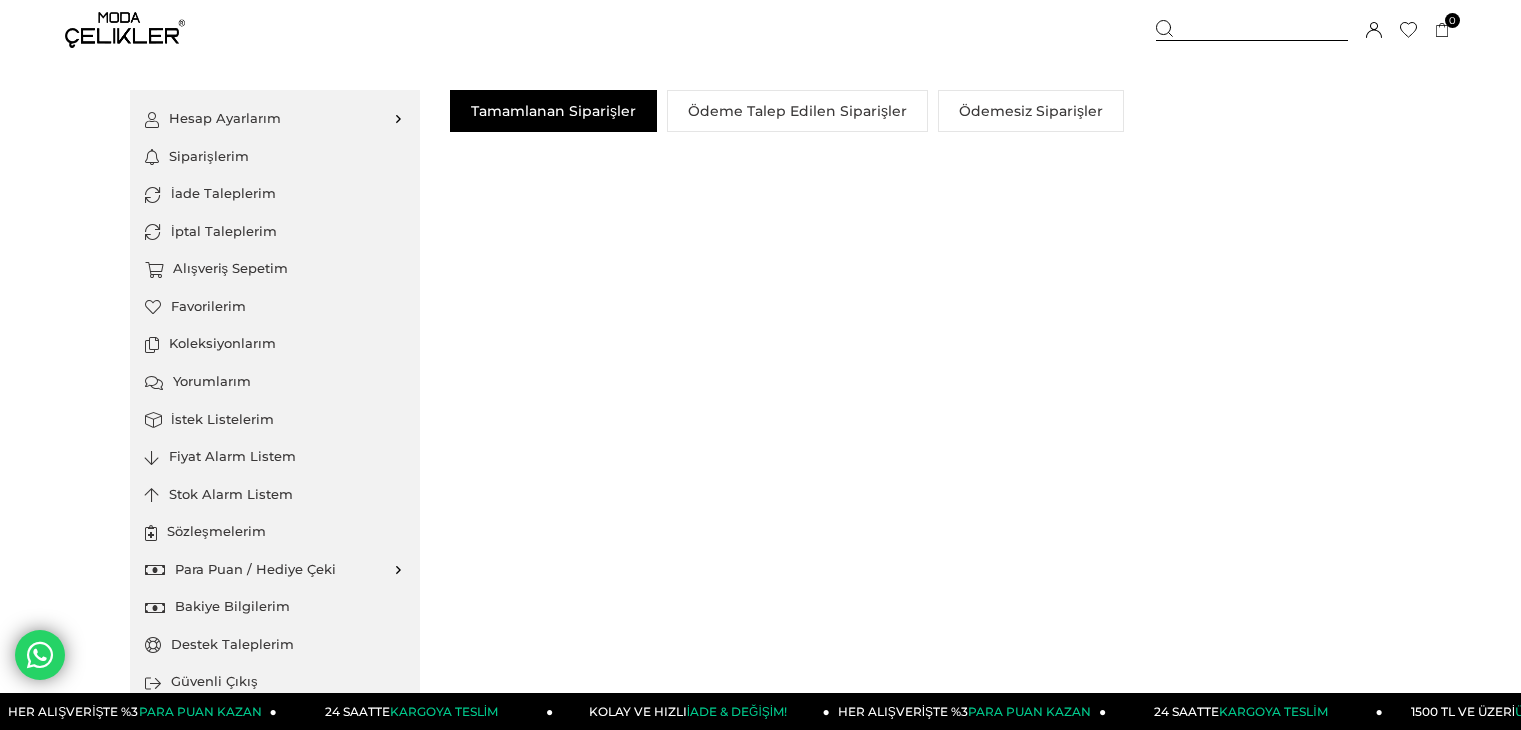 scroll, scrollTop: 0, scrollLeft: 0, axis: both 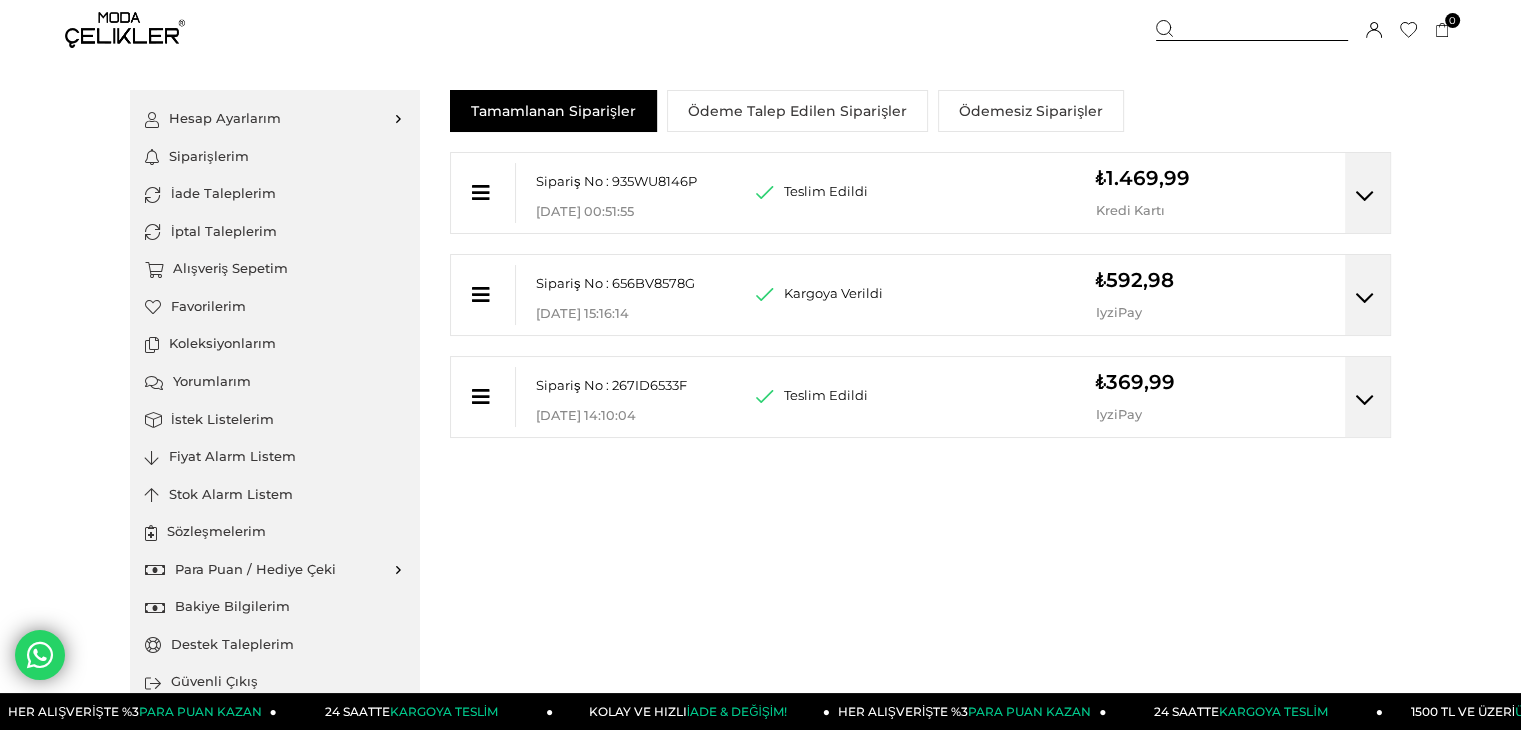click on "İade Taleplerim" at bounding box center [275, 194] 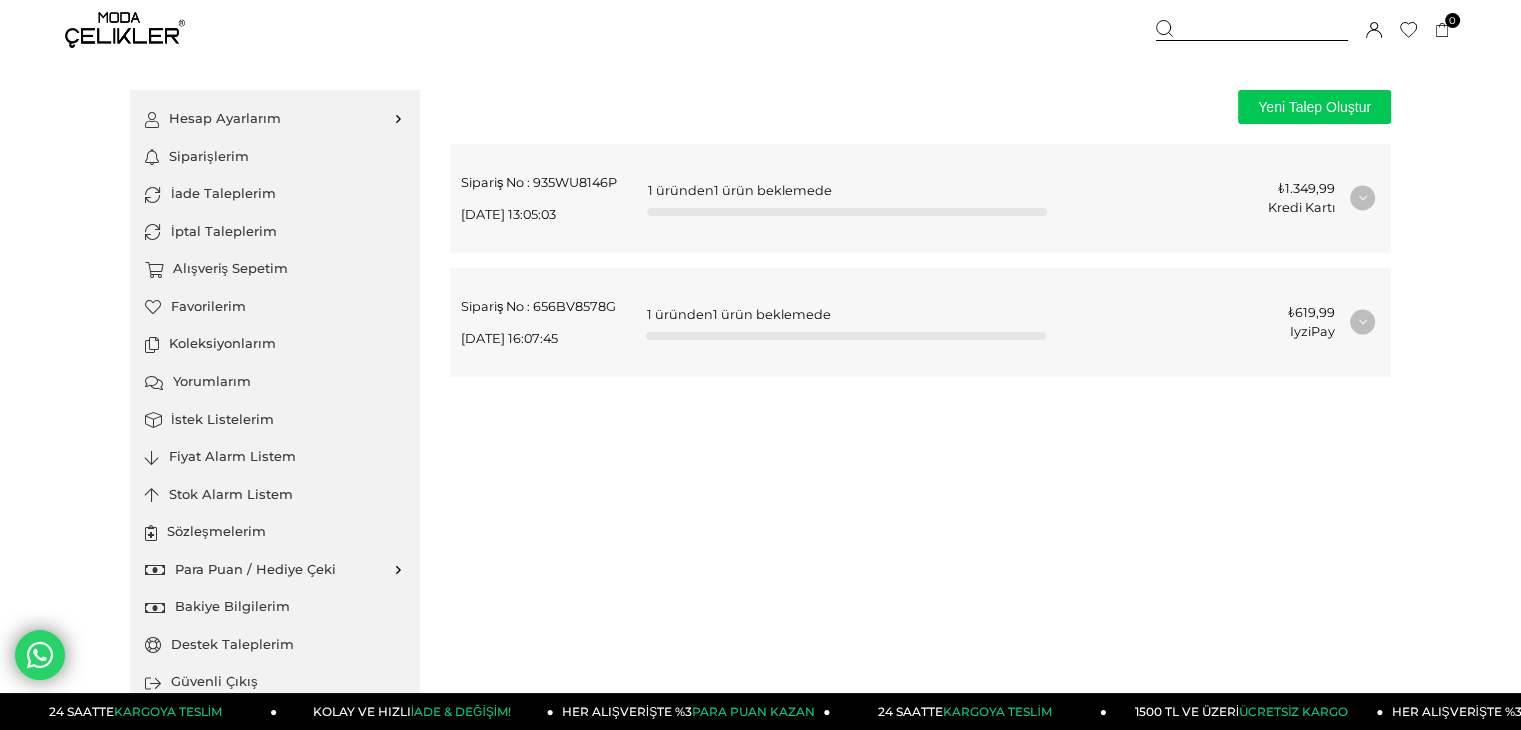 click on "Sipariş No : 935WU8146P
[DATE] 13:05:03
1 üründen
1 ürün beklemede
₺1.349,99
Kredi Kartı" at bounding box center [920, 198] 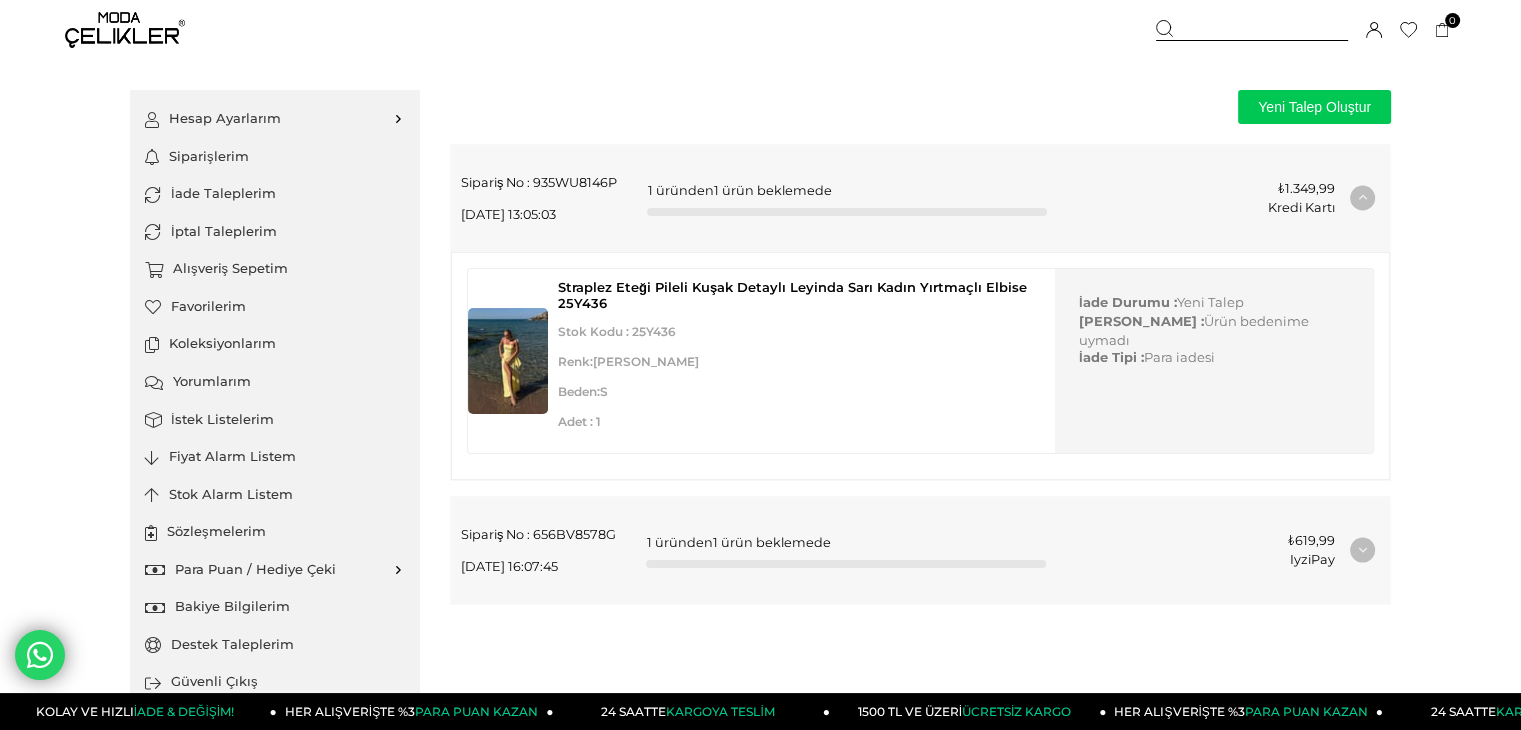 click on "Sipariş No : 656BV8578G
[DATE] 16:07:45
1 üründen
1 ürün beklemede
₺619,99
IyziPay" at bounding box center [920, 550] 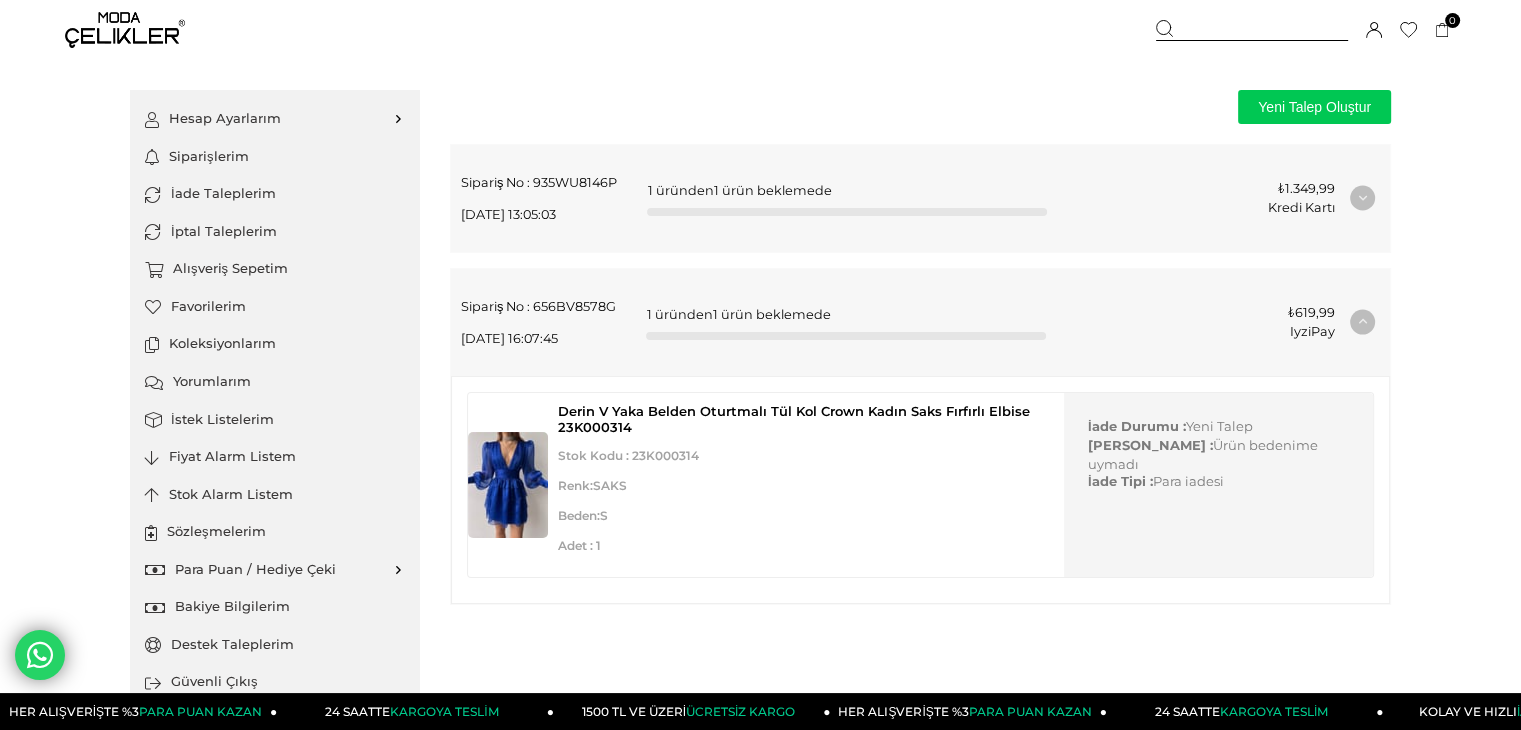 click at bounding box center (508, 485) 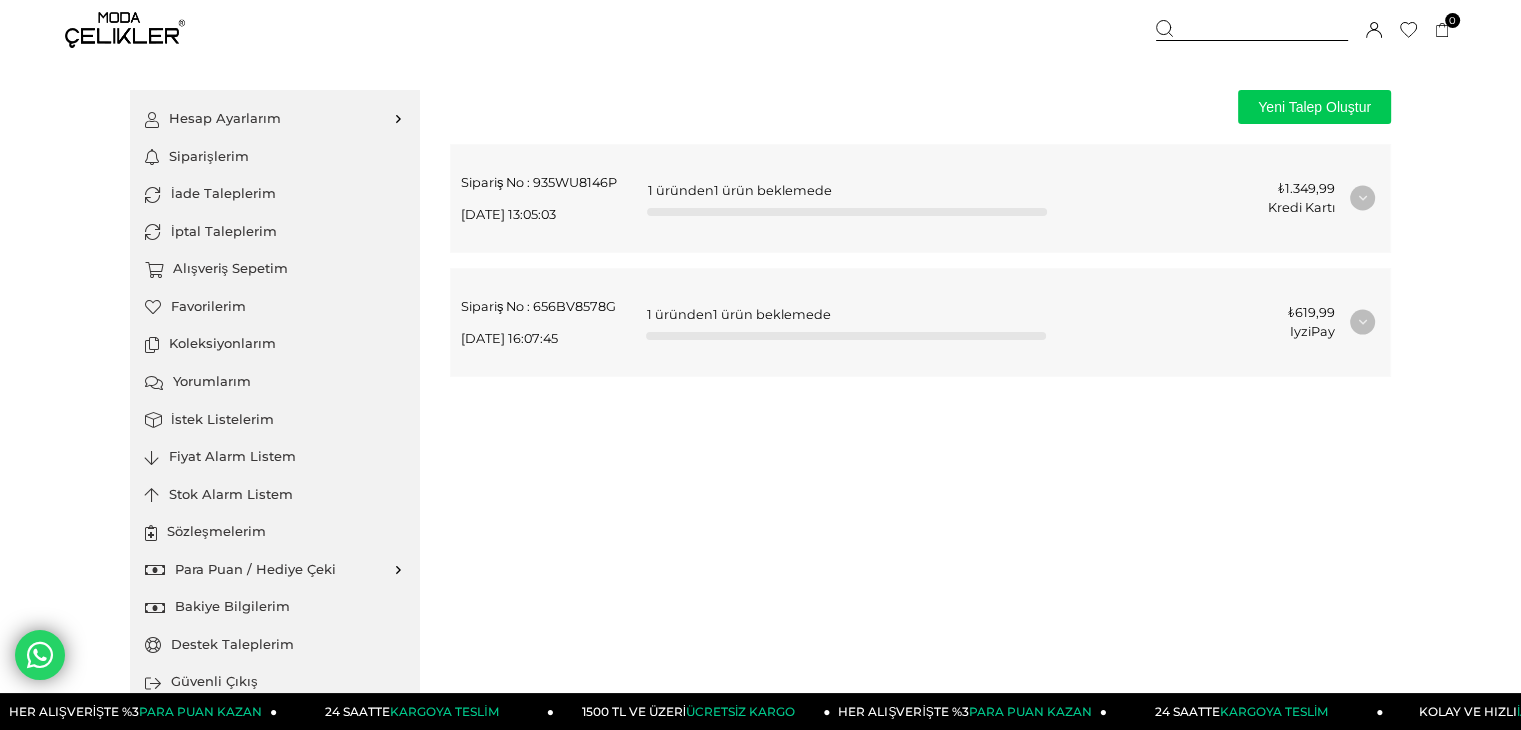 click on "Sipariş No : 935WU8146P
[DATE] 13:05:03
1 üründen
1 ürün beklemede
₺1.349,99
Kredi Kartı" at bounding box center [920, 198] 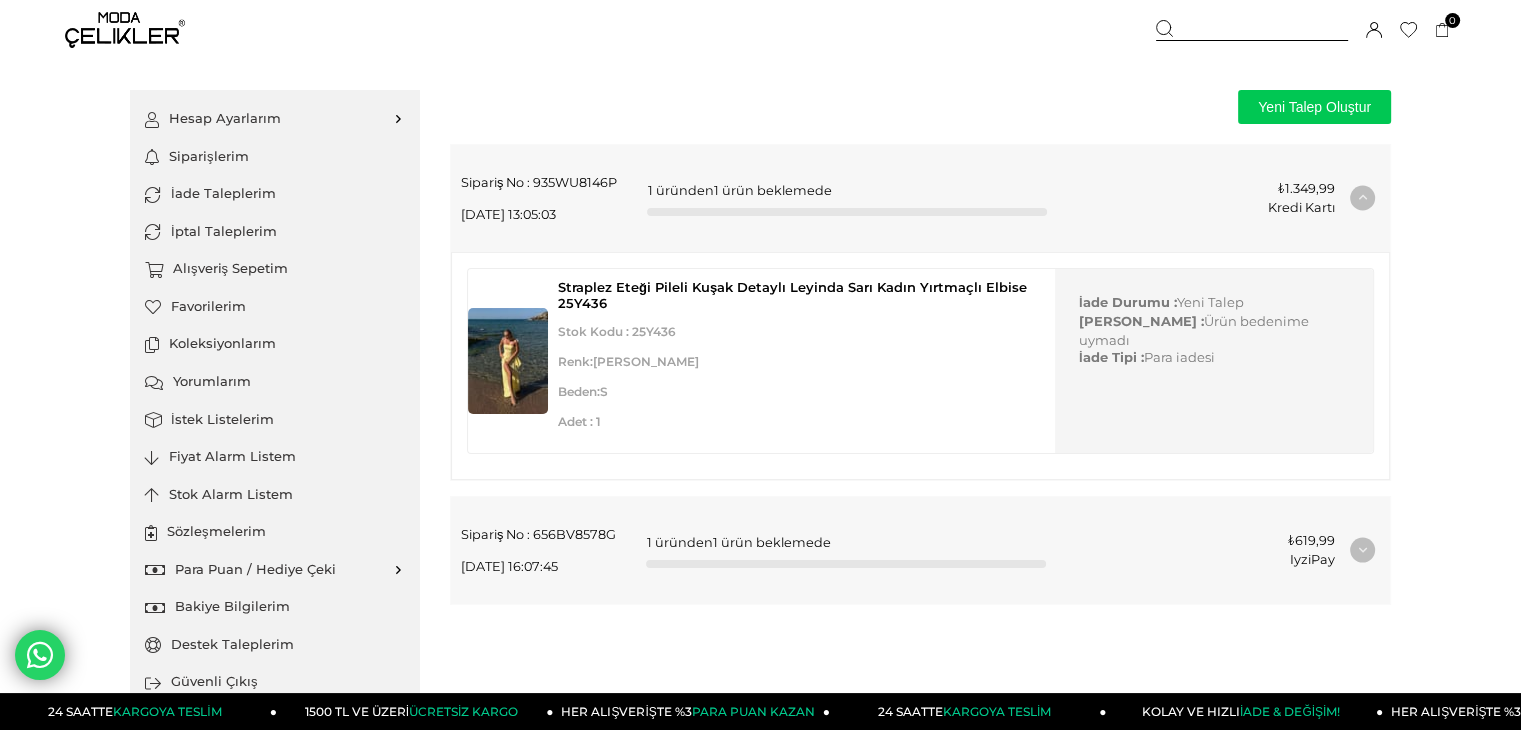 click on "İade Taleplerim" at bounding box center [275, 194] 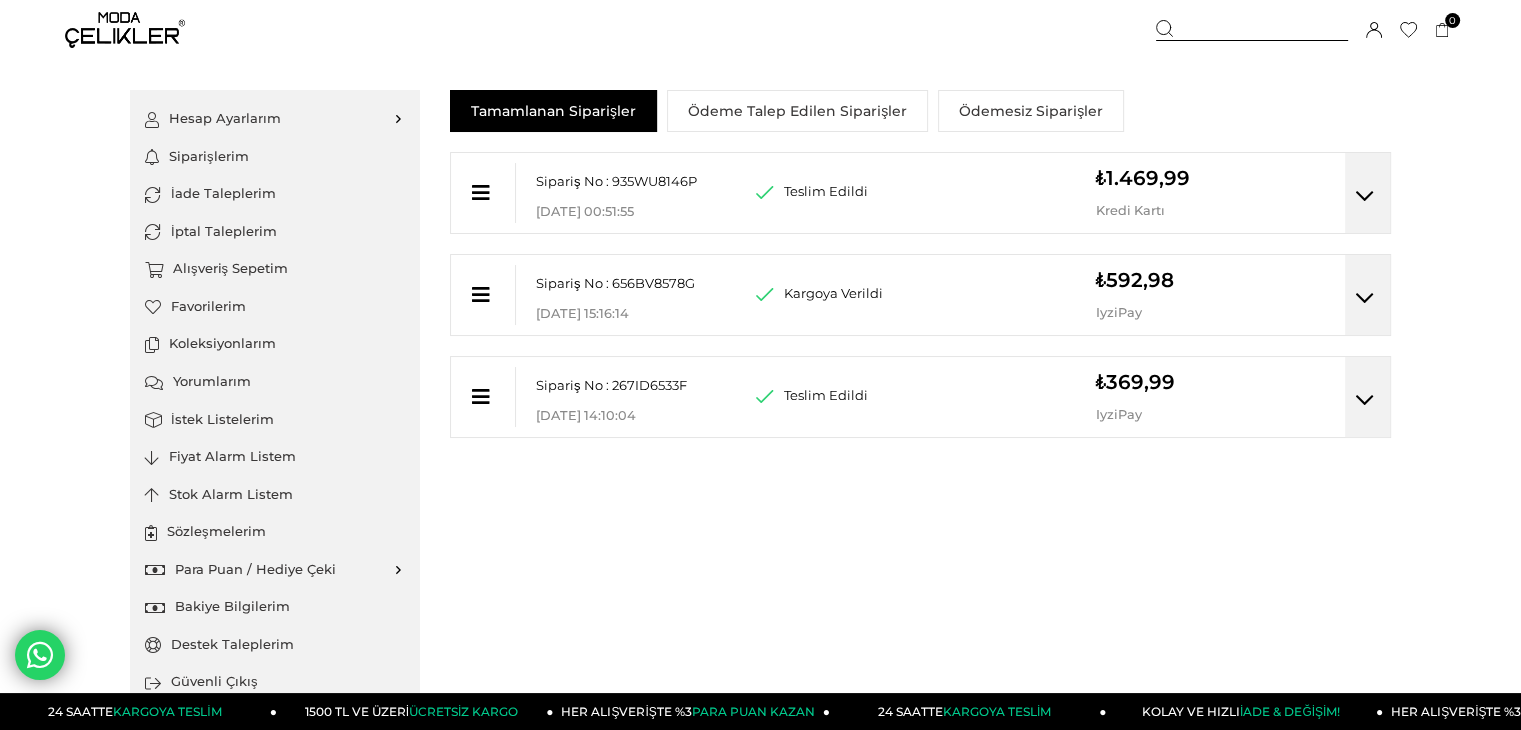 click on "Ödeme Talep Edilen Siparişler" at bounding box center [797, 111] 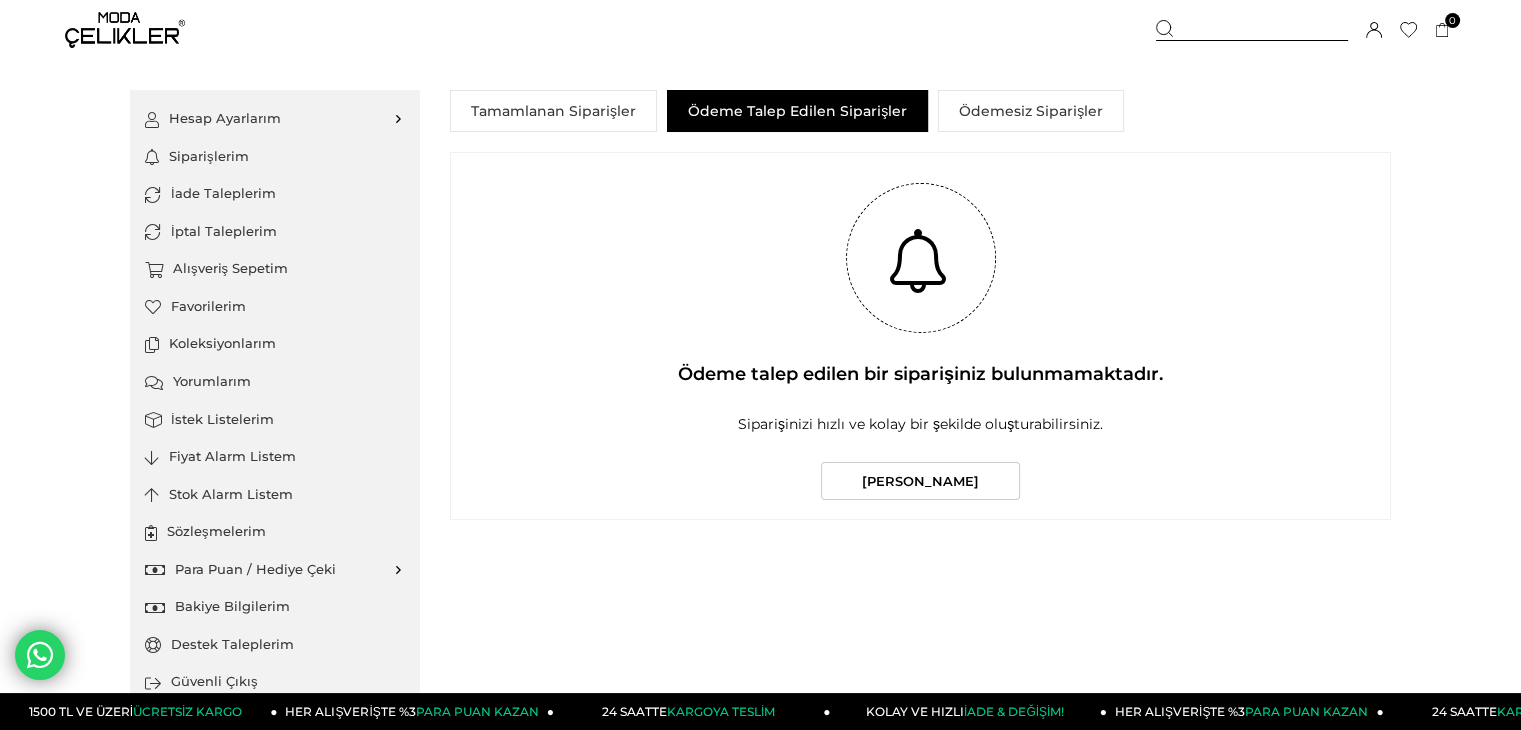 click on "Hesap Ayarlarım
Üyelik Bilgilerim
Şifre Değiştir
Adres Defterim
Duyuru Tercihlerim
Siparişlerim
İade Taleplerim
İptal Taleplerim
Alışveriş Sepetim
Favorilerim
Koleksiyonlarım
Ciro Ve Hak Edişlerim
Yorumlarım
İstek Listelerim Fiyat Alarm Listem" at bounding box center [760, 400] 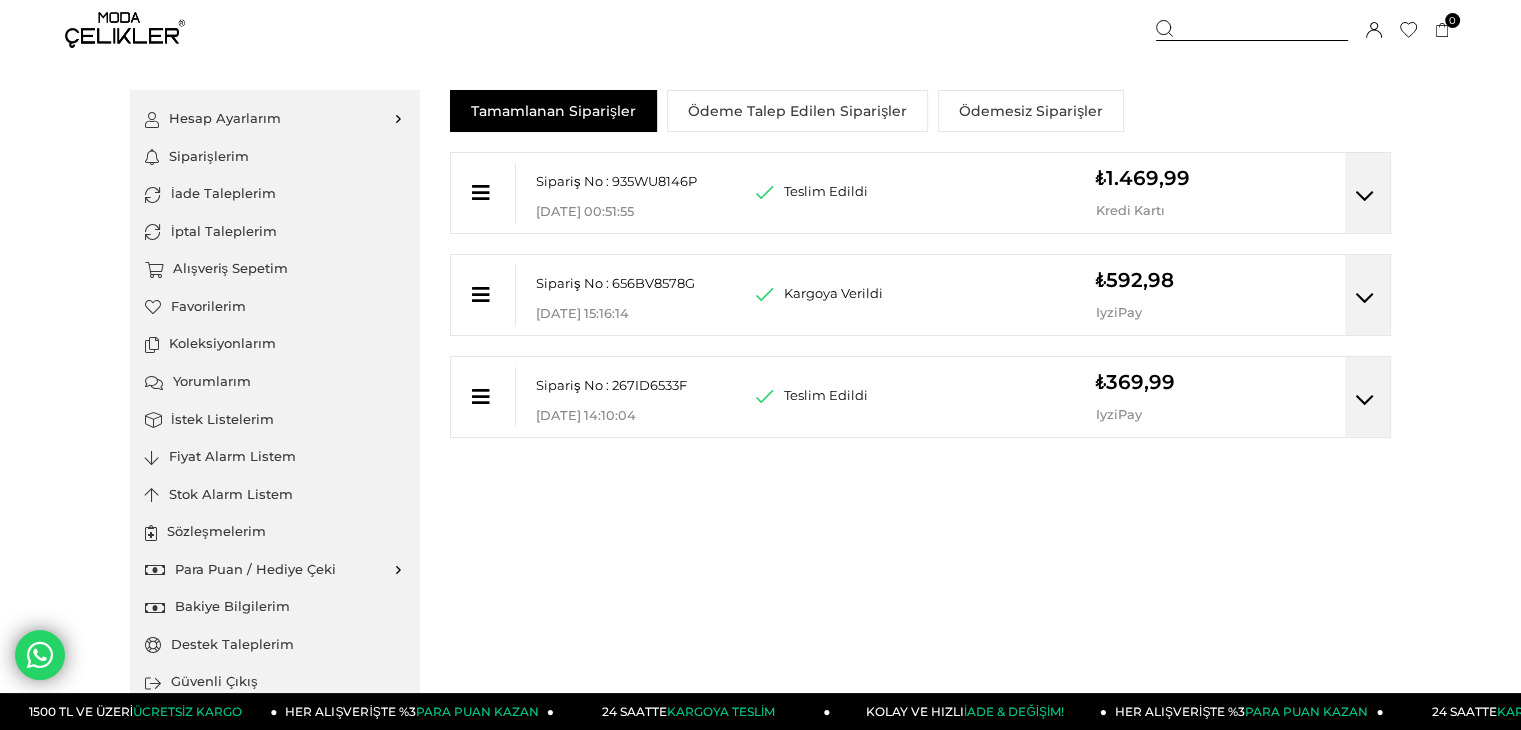 click at bounding box center [1367, 193] 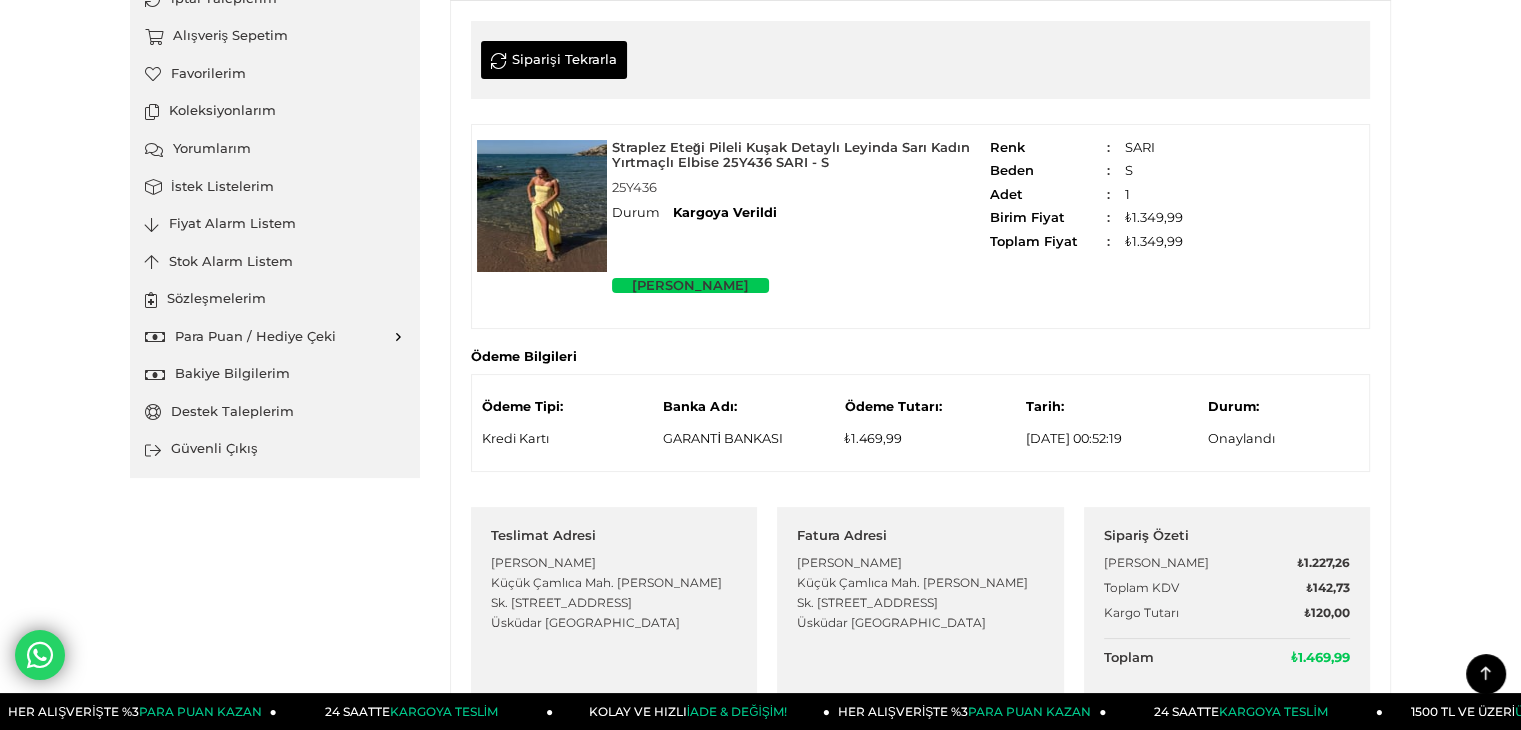 scroll, scrollTop: 33, scrollLeft: 0, axis: vertical 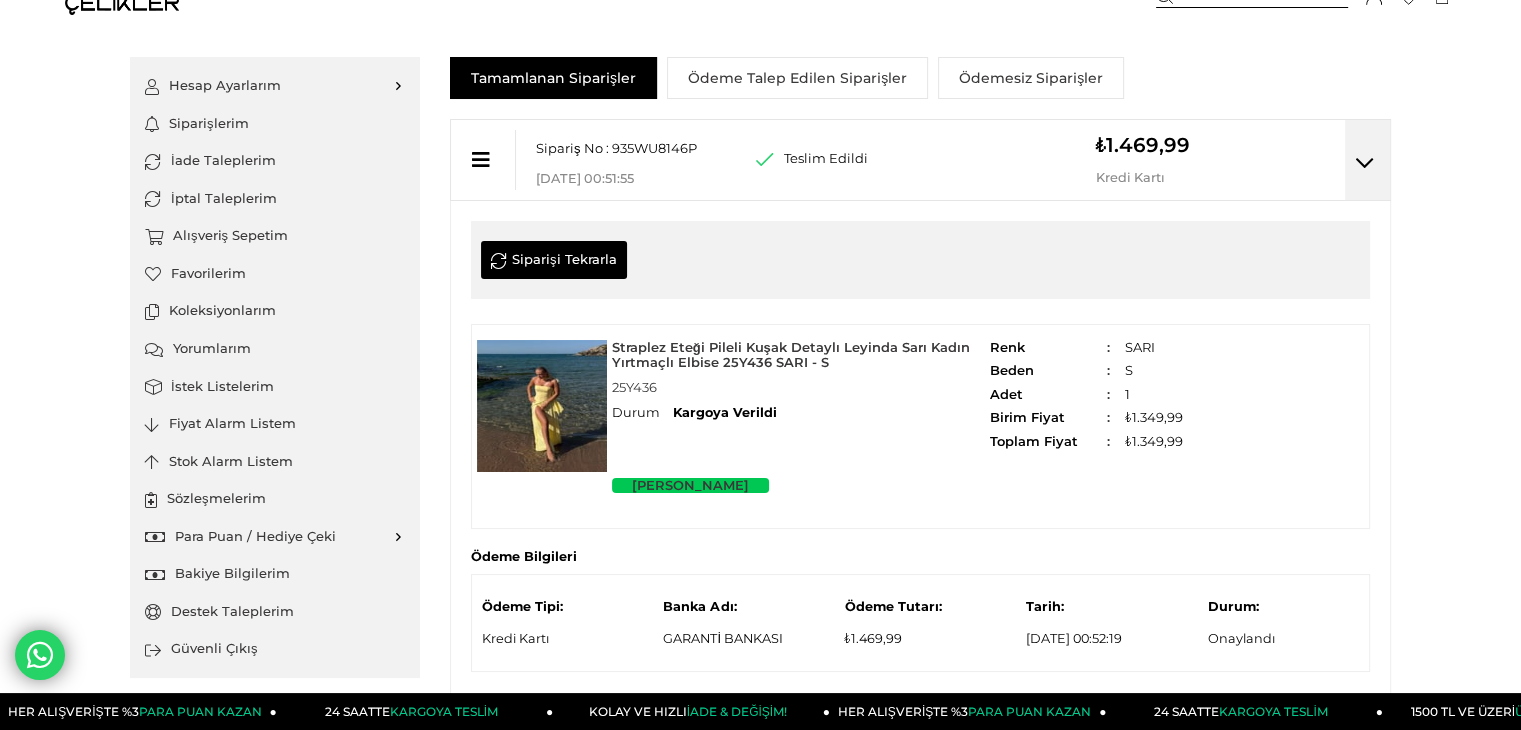 click on "İade Taleplerim" at bounding box center (275, 161) 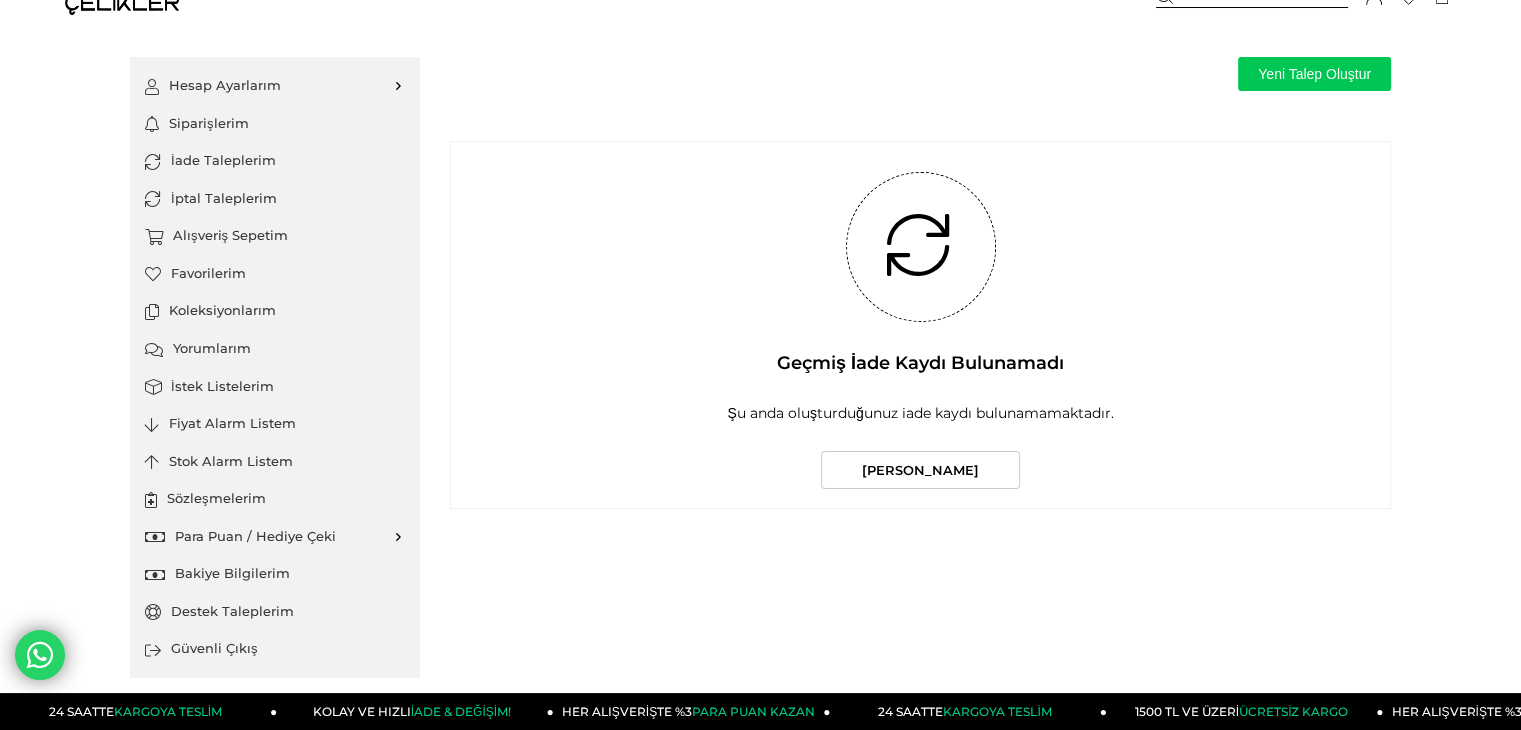 scroll, scrollTop: 0, scrollLeft: 0, axis: both 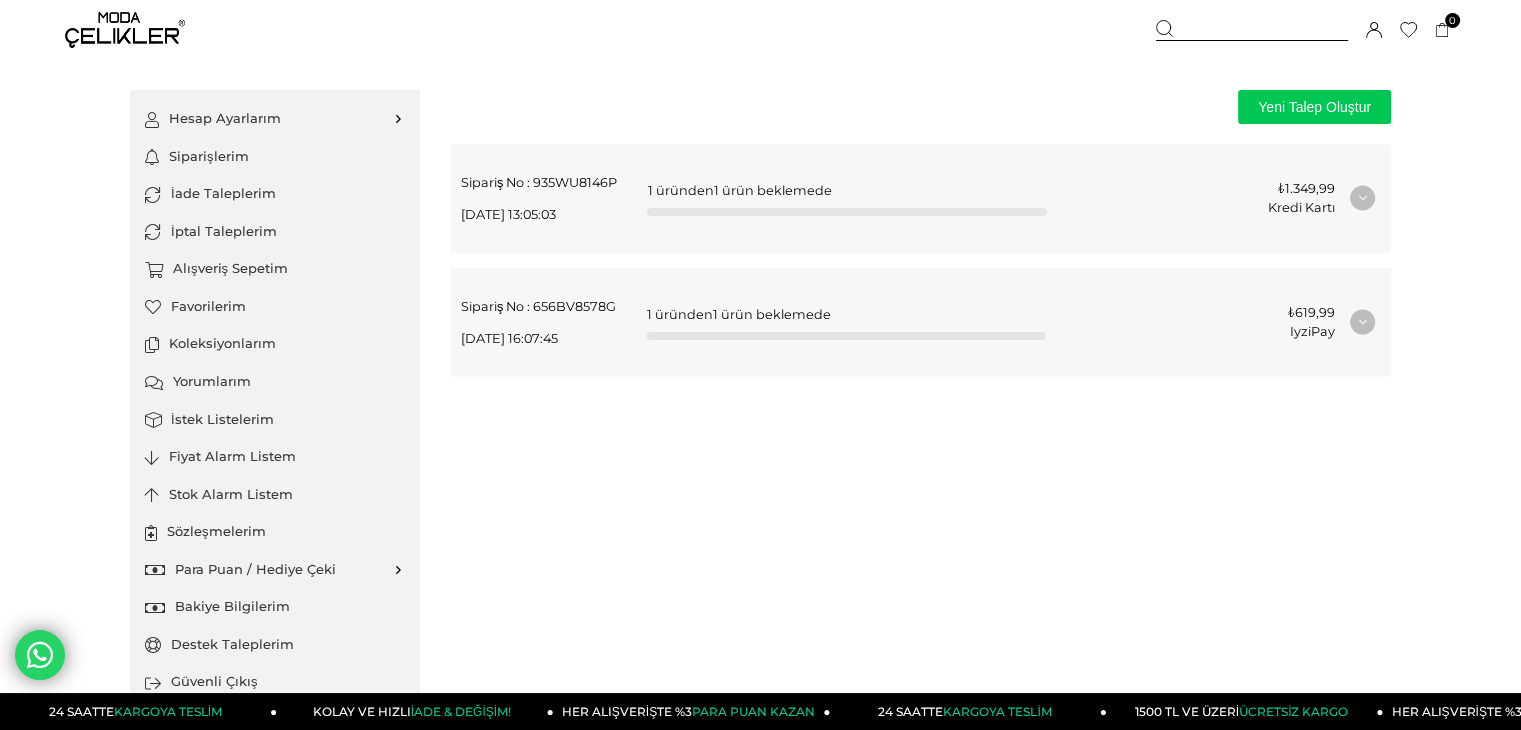 click on "Bakiye Bilgilerim" at bounding box center [275, 607] 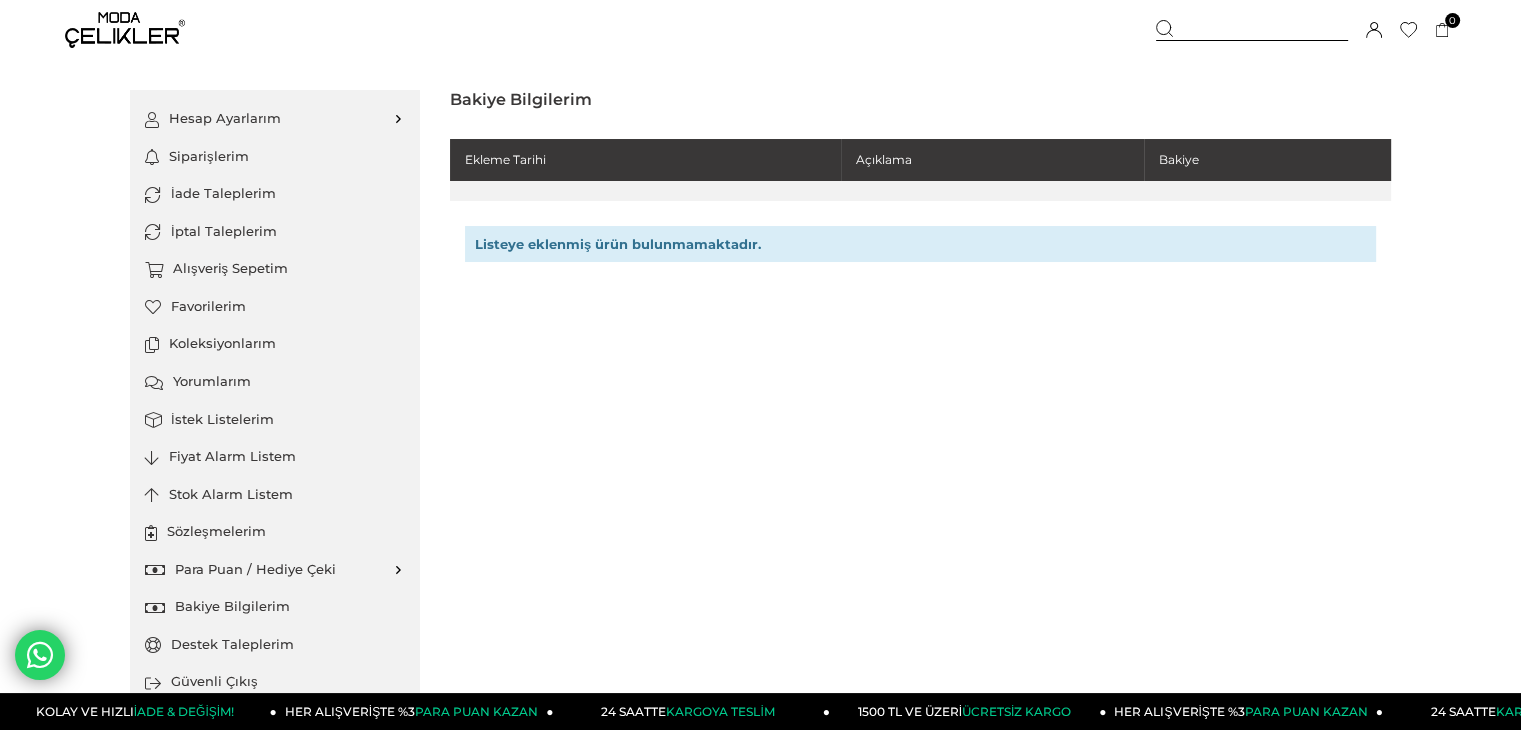 click on "İade Taleplerim" at bounding box center [275, 194] 